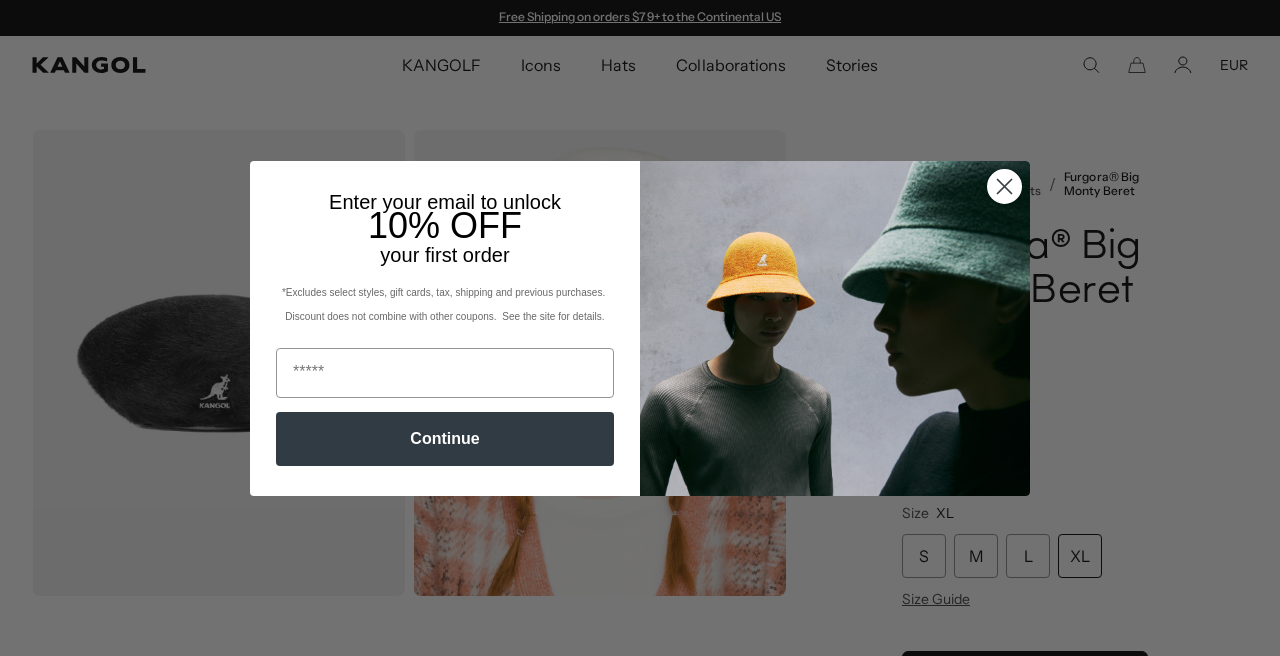 scroll, scrollTop: 0, scrollLeft: 0, axis: both 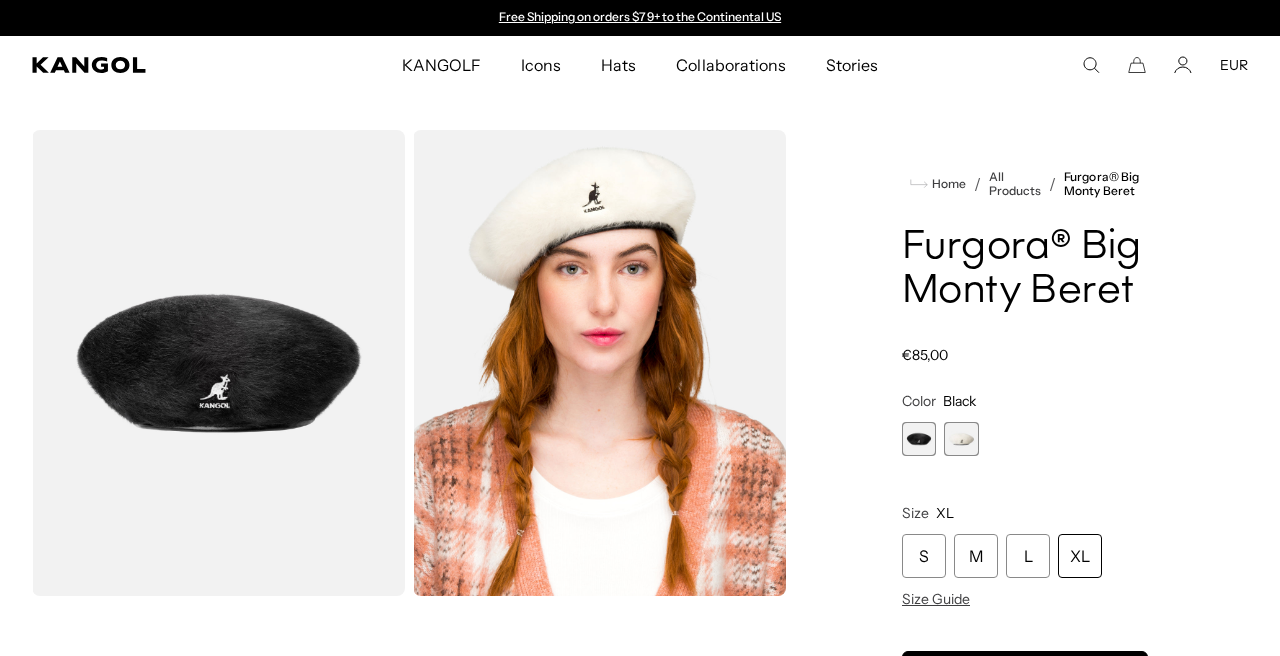 click 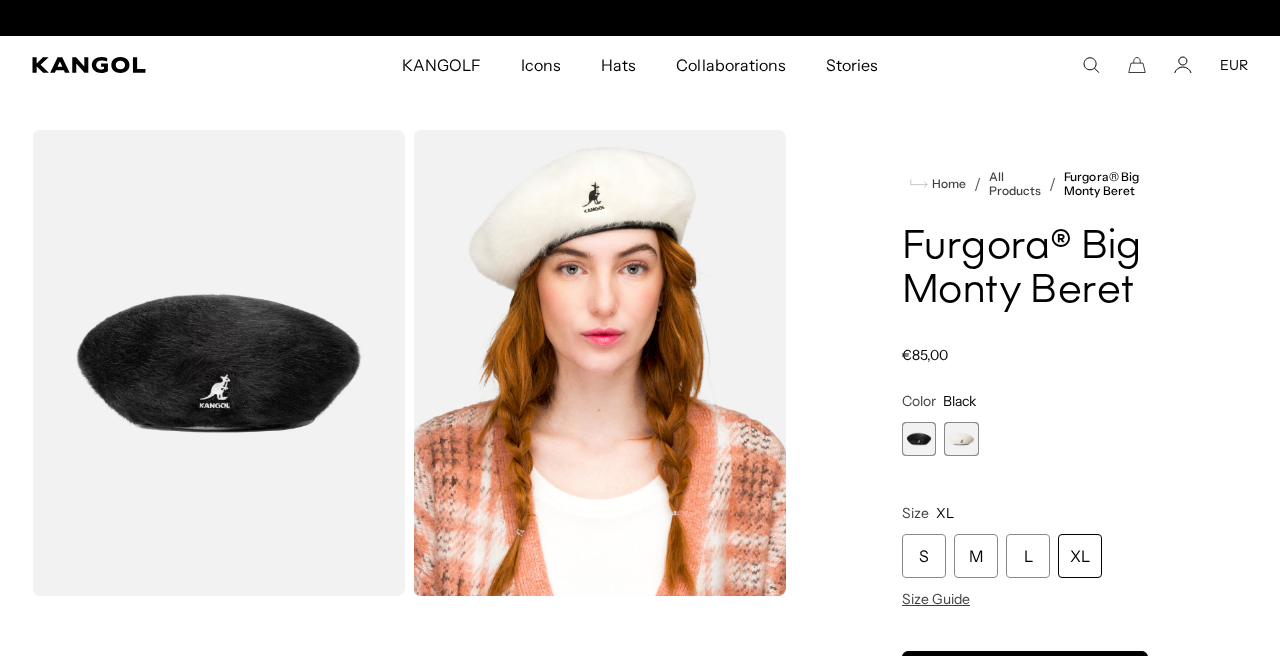 scroll, scrollTop: 0, scrollLeft: 412, axis: horizontal 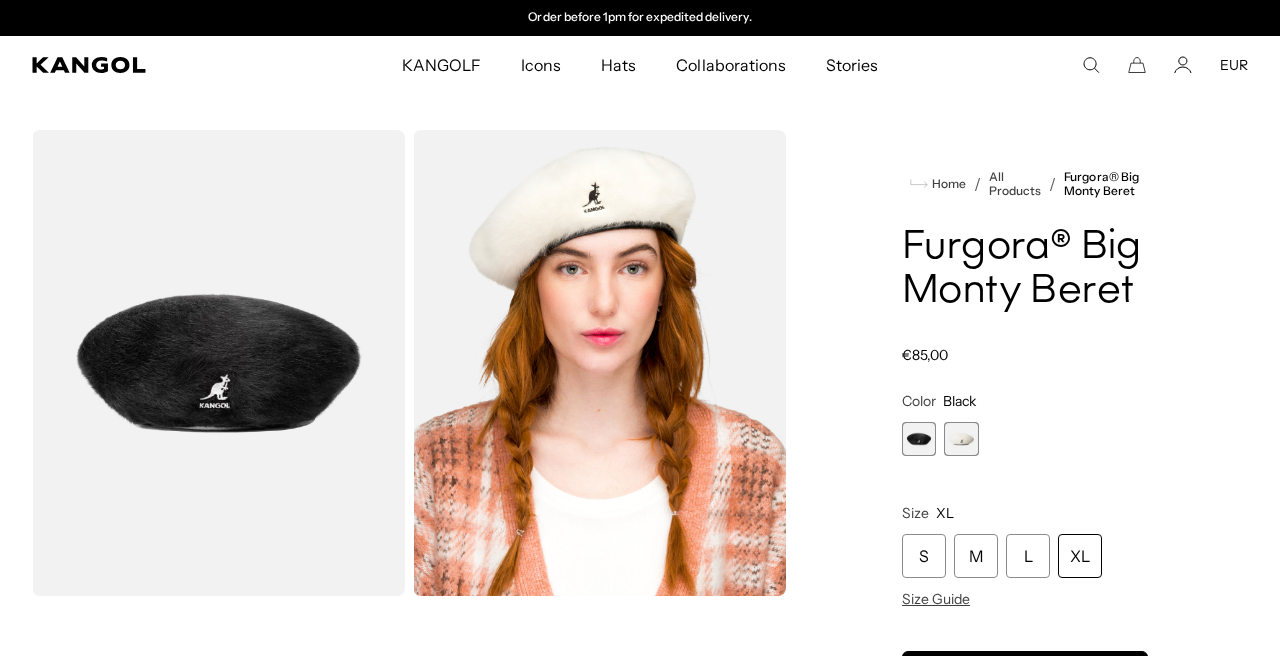 click at bounding box center [919, 439] 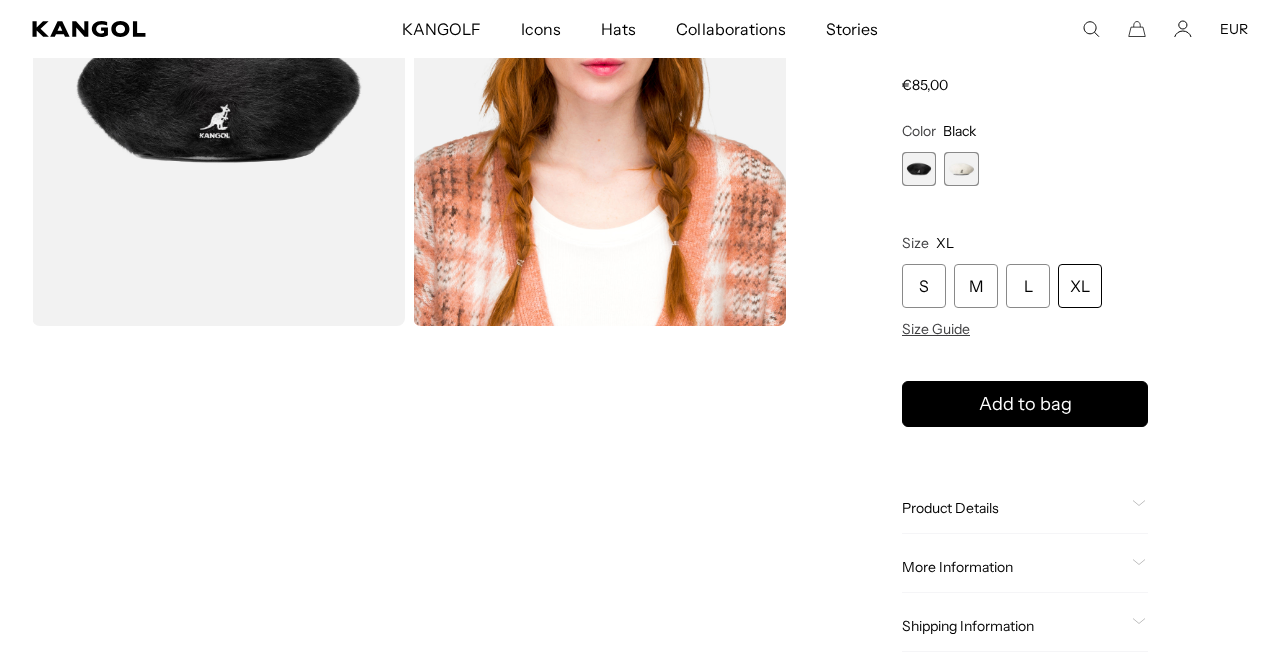 scroll, scrollTop: 0, scrollLeft: 0, axis: both 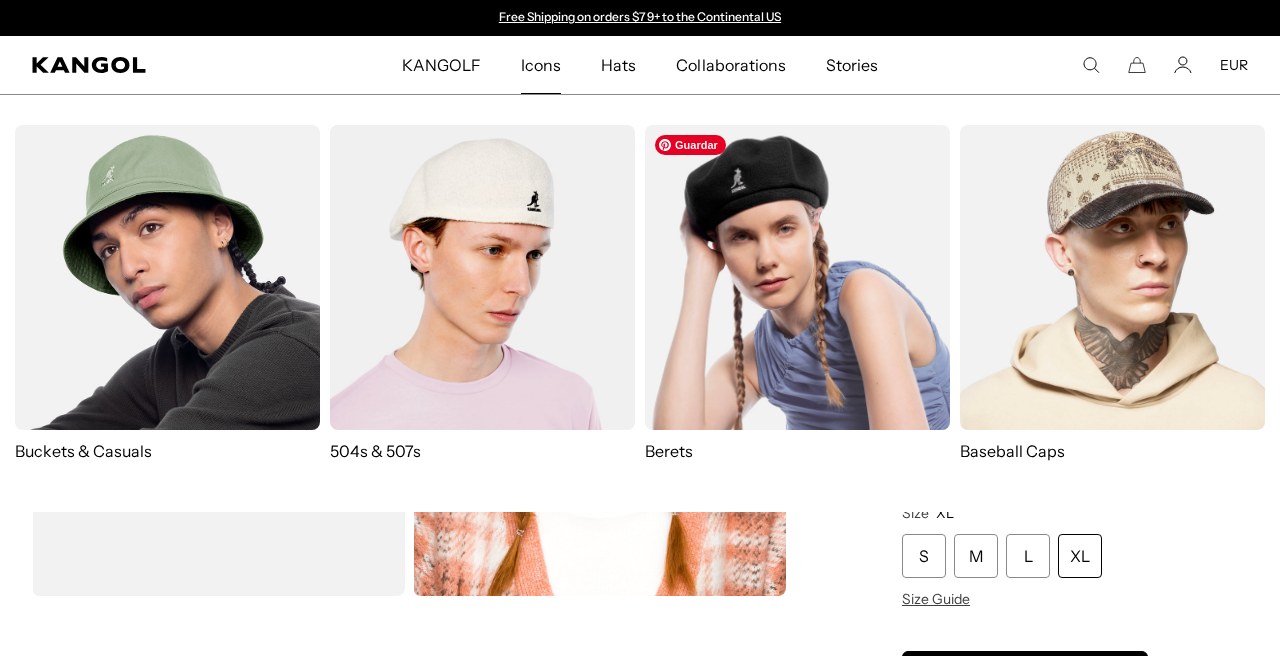 click at bounding box center [797, 277] 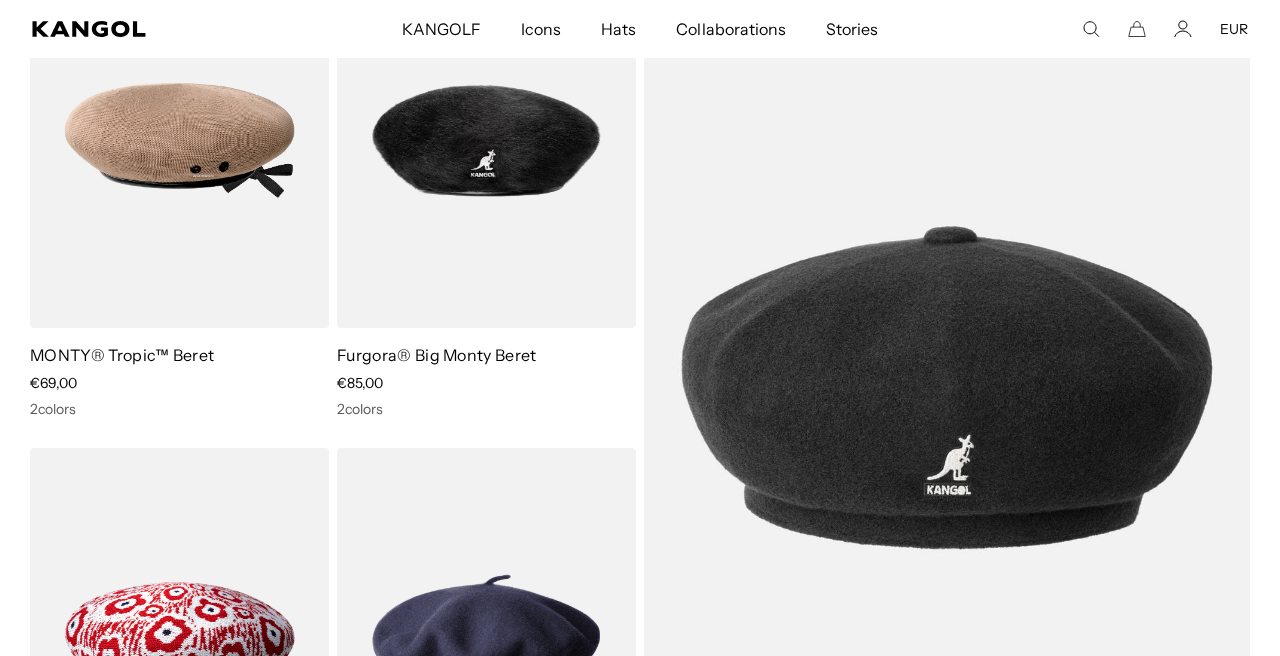 scroll, scrollTop: 92, scrollLeft: 0, axis: vertical 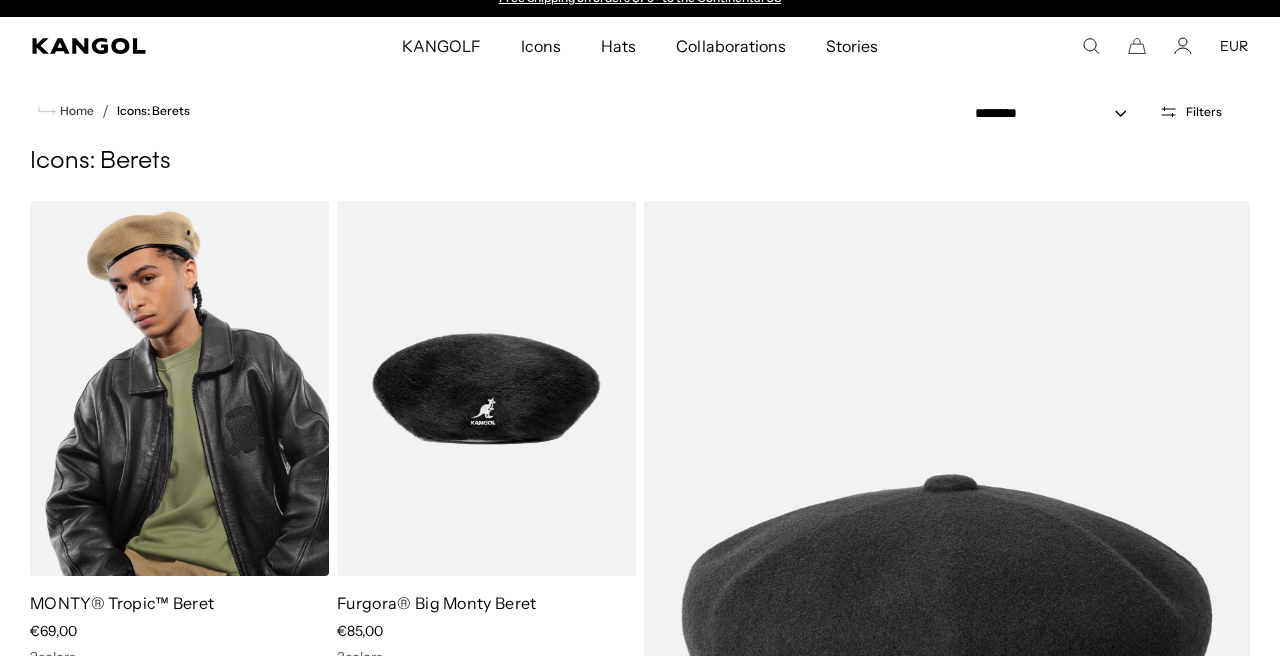 click at bounding box center [179, 388] 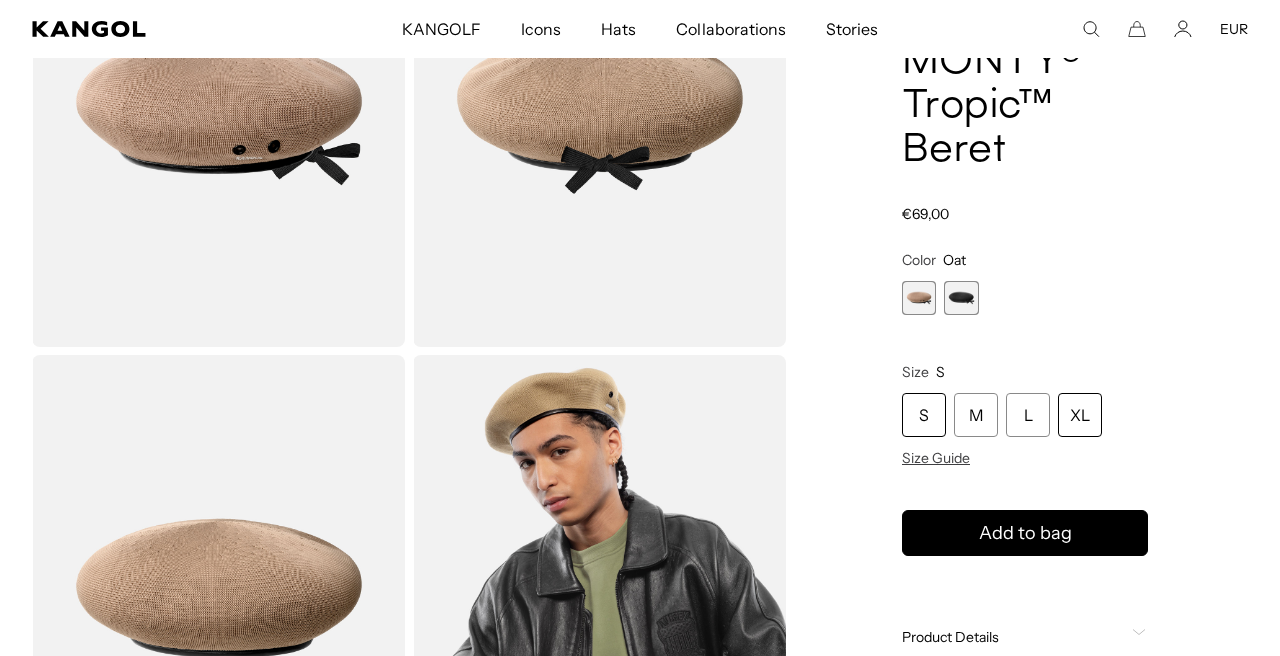 click on "XL" at bounding box center [1080, 416] 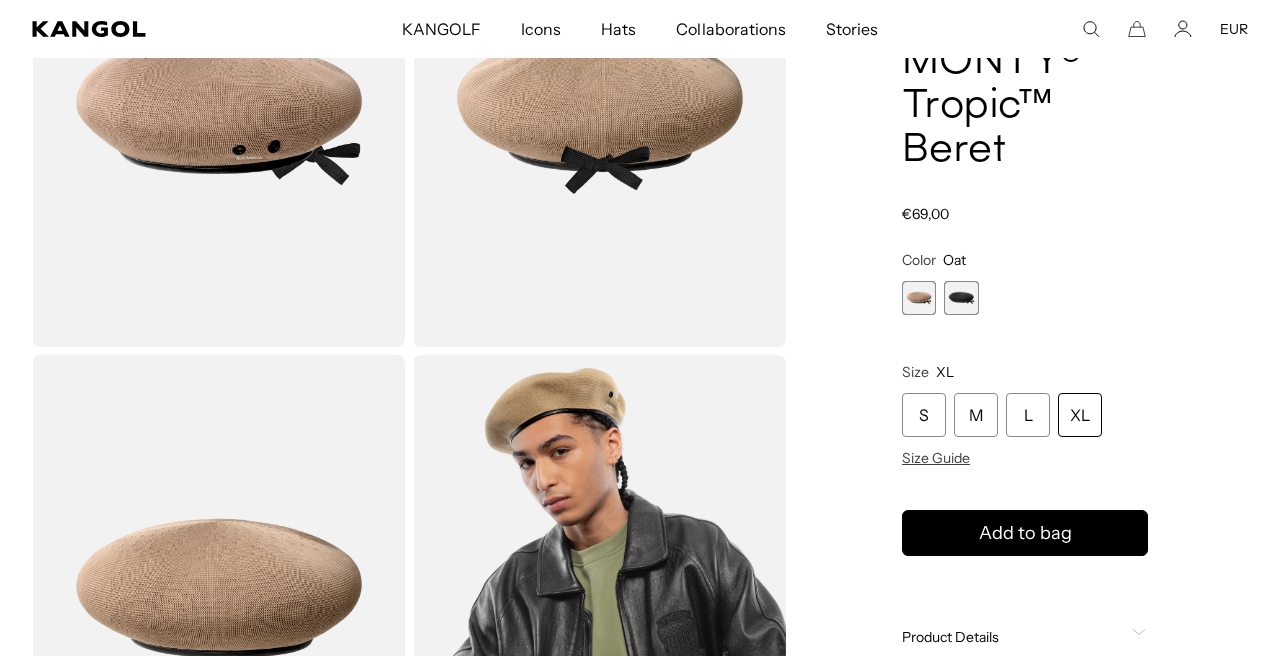 scroll, scrollTop: 249, scrollLeft: 0, axis: vertical 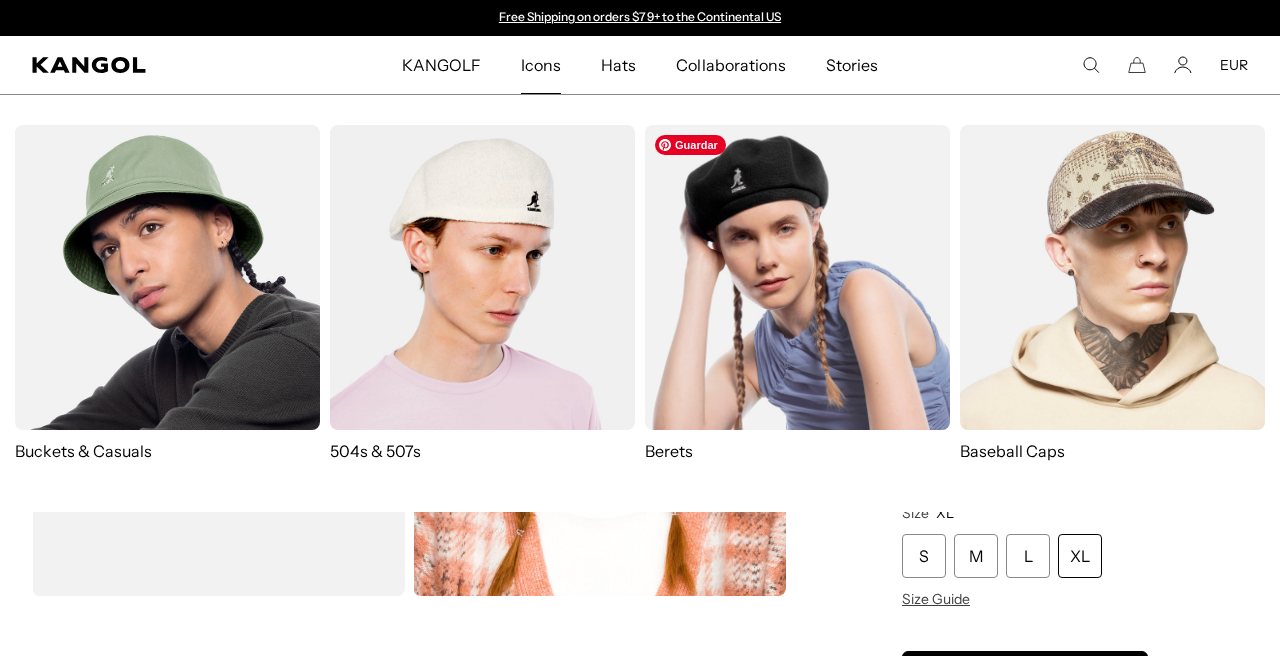 click at bounding box center (797, 277) 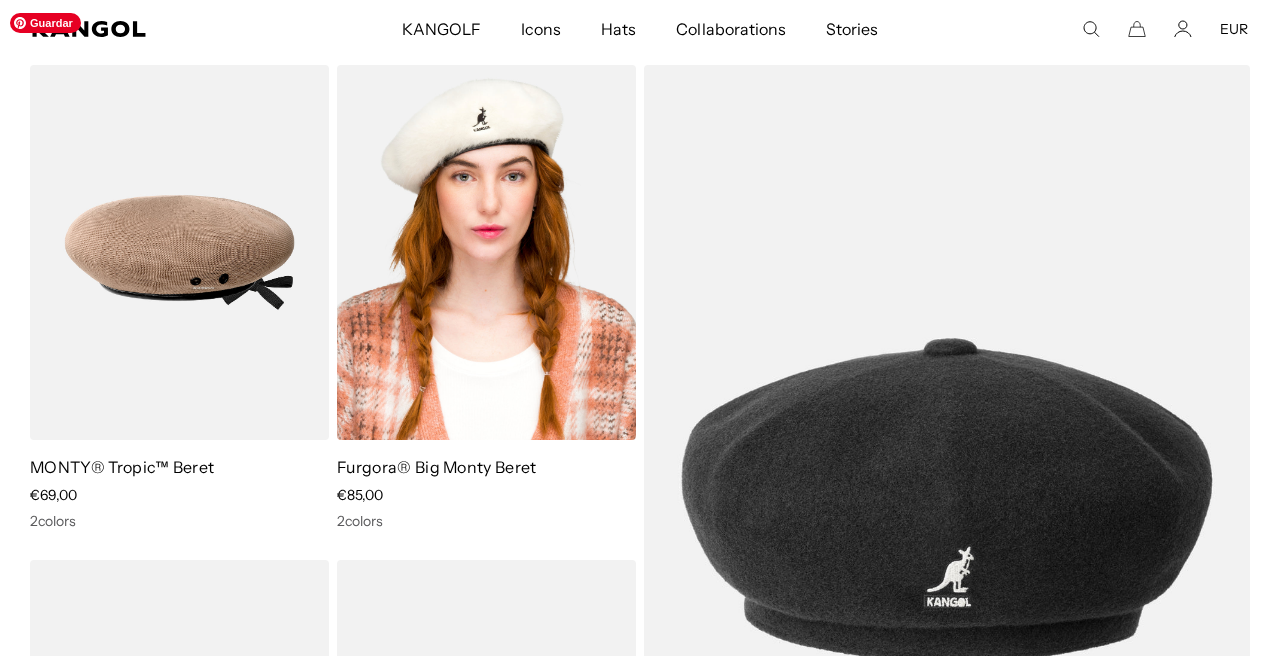 scroll, scrollTop: 158, scrollLeft: 0, axis: vertical 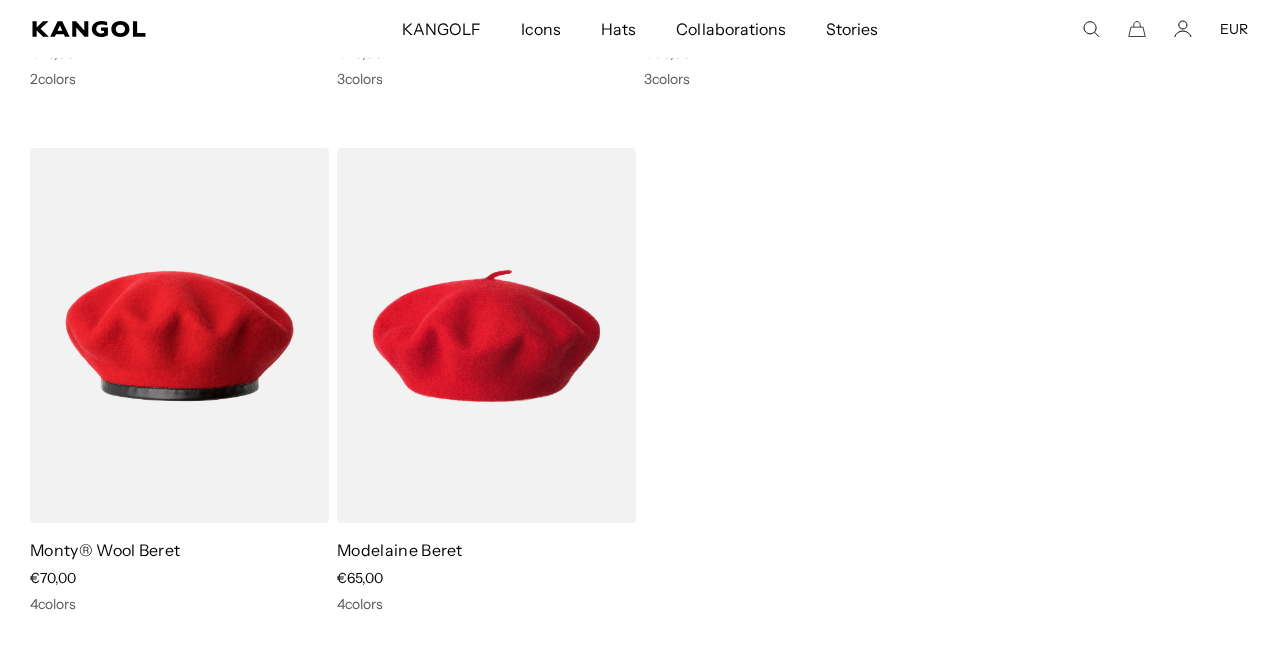click at bounding box center [0, 0] 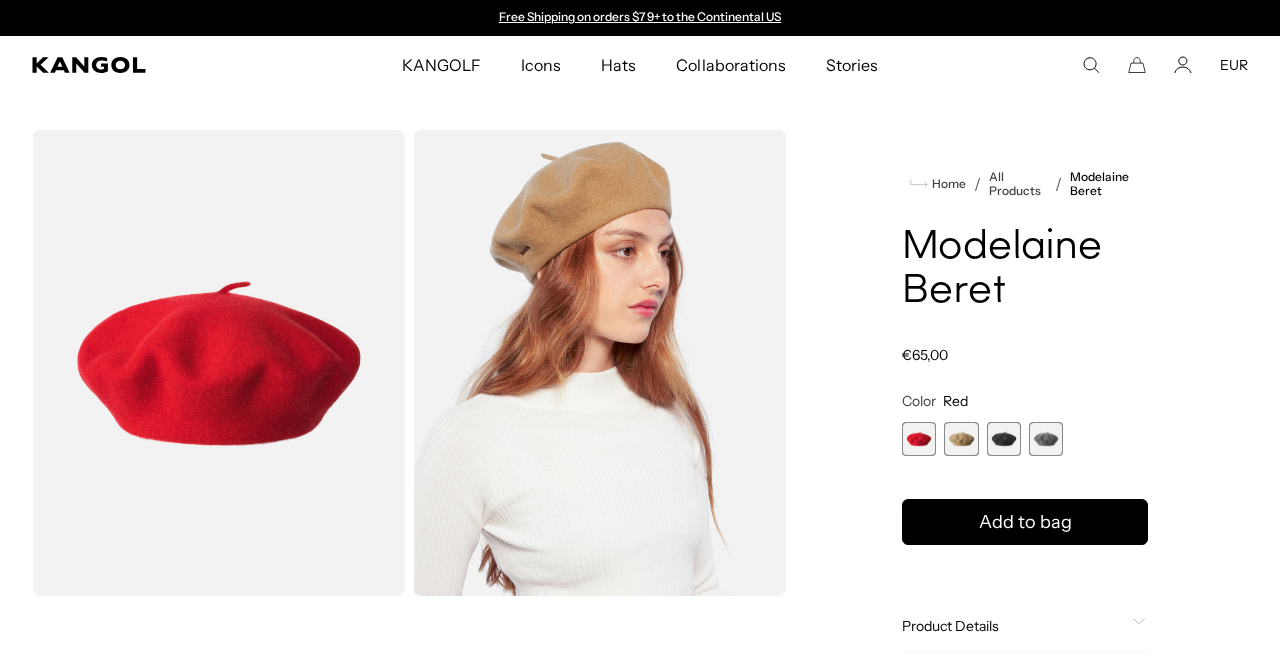 scroll, scrollTop: 0, scrollLeft: 0, axis: both 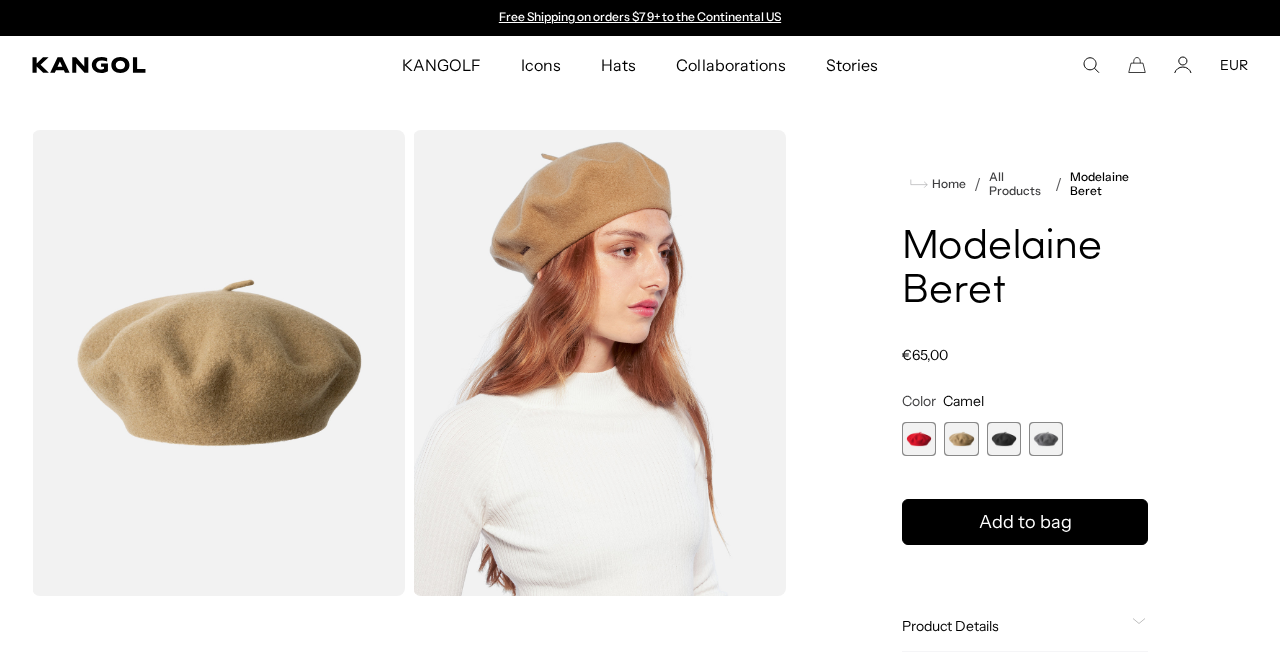 click at bounding box center (1004, 439) 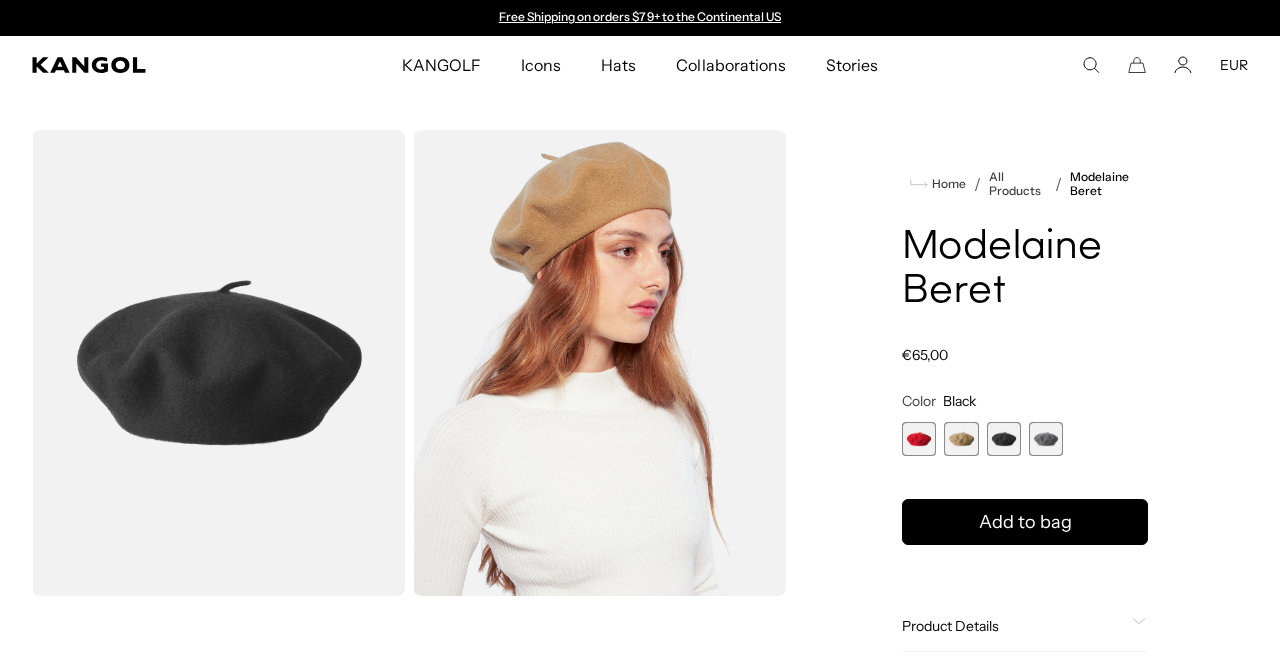 click at bounding box center (1046, 439) 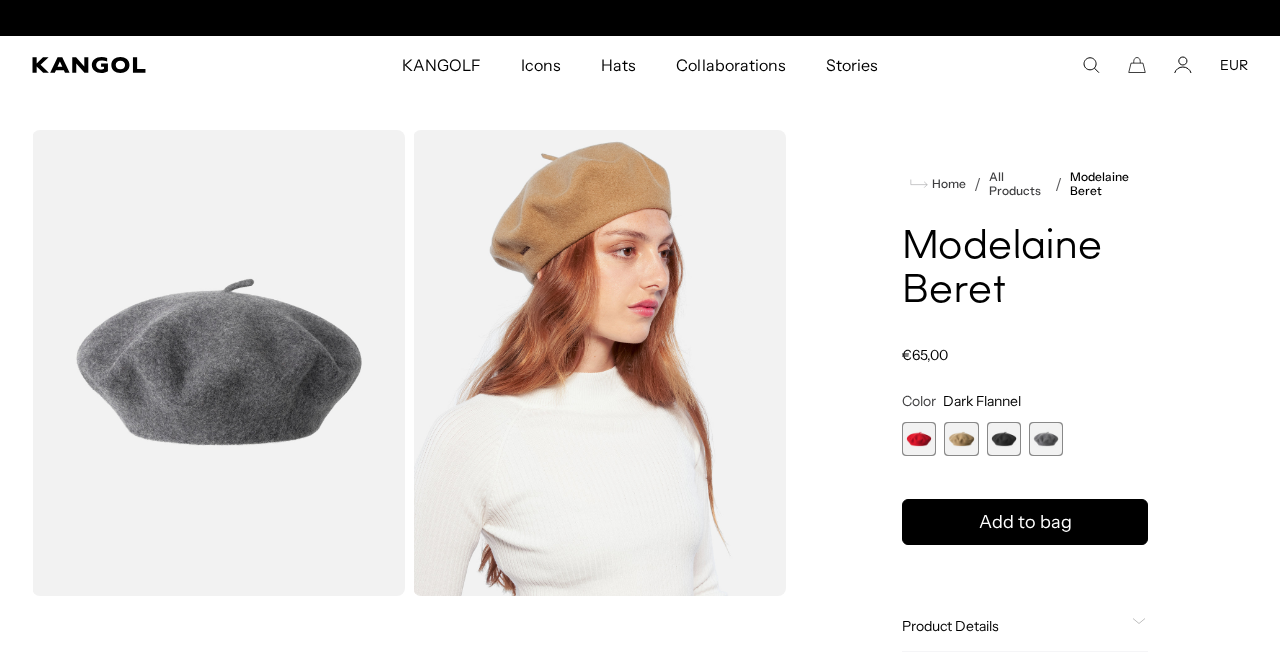 scroll, scrollTop: 0, scrollLeft: 412, axis: horizontal 